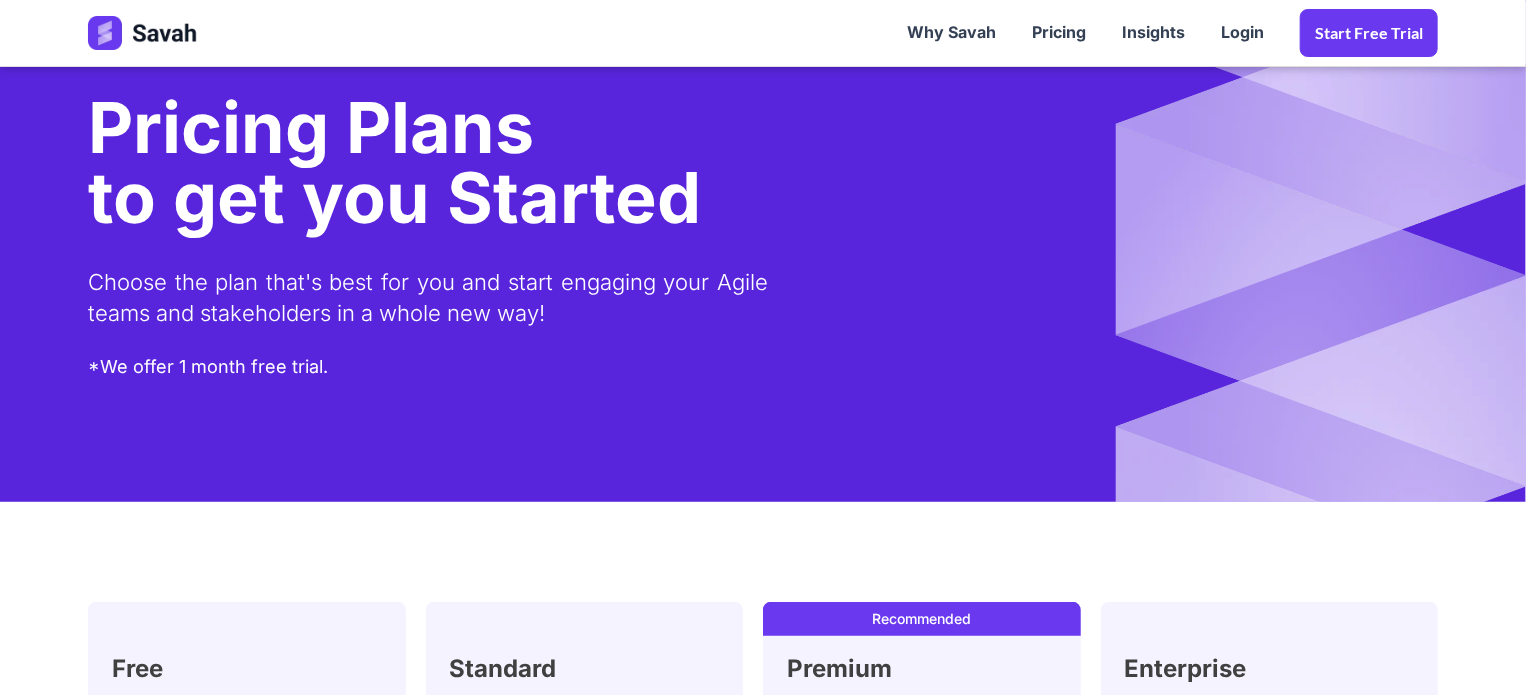 scroll, scrollTop: 0, scrollLeft: 0, axis: both 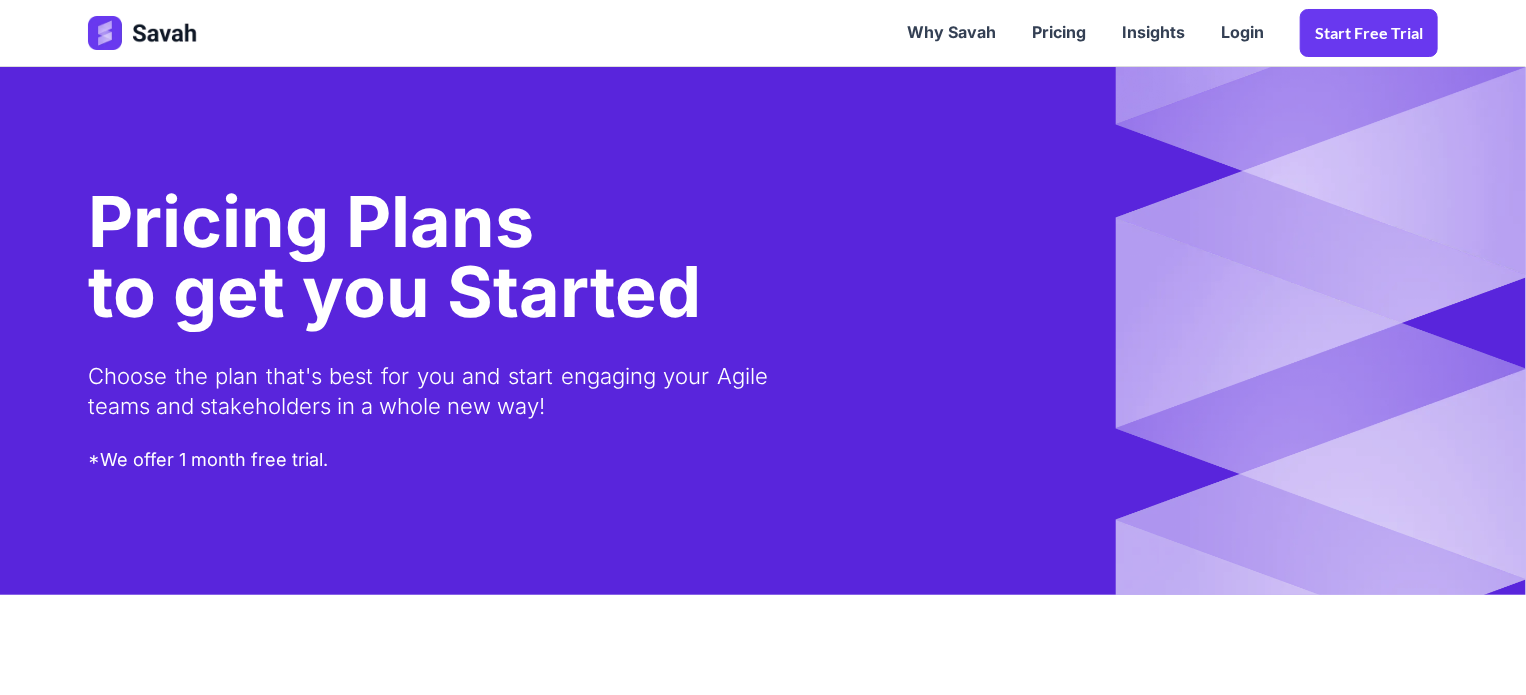 click at bounding box center [144, 33] 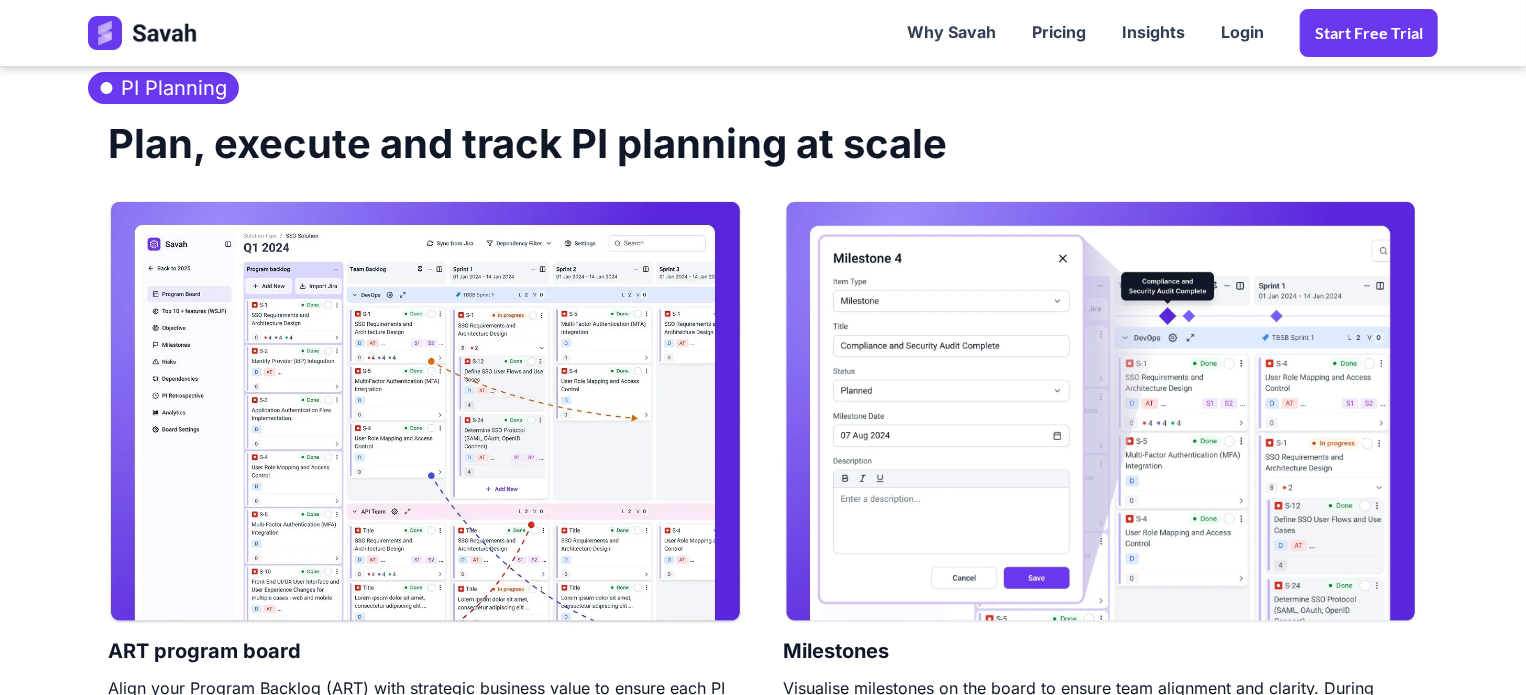 scroll, scrollTop: 972, scrollLeft: 0, axis: vertical 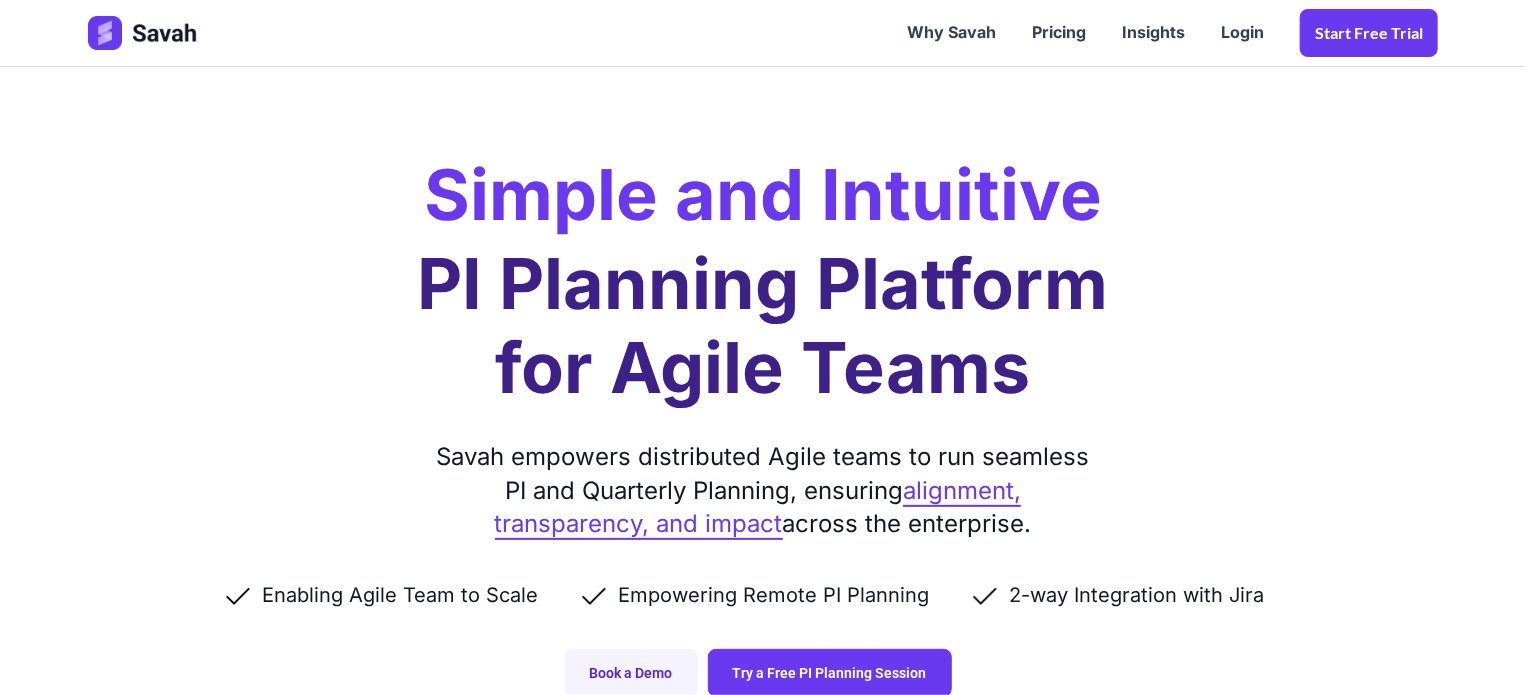 click on "PI Planning Platform for Agile Teams" at bounding box center [763, 326] 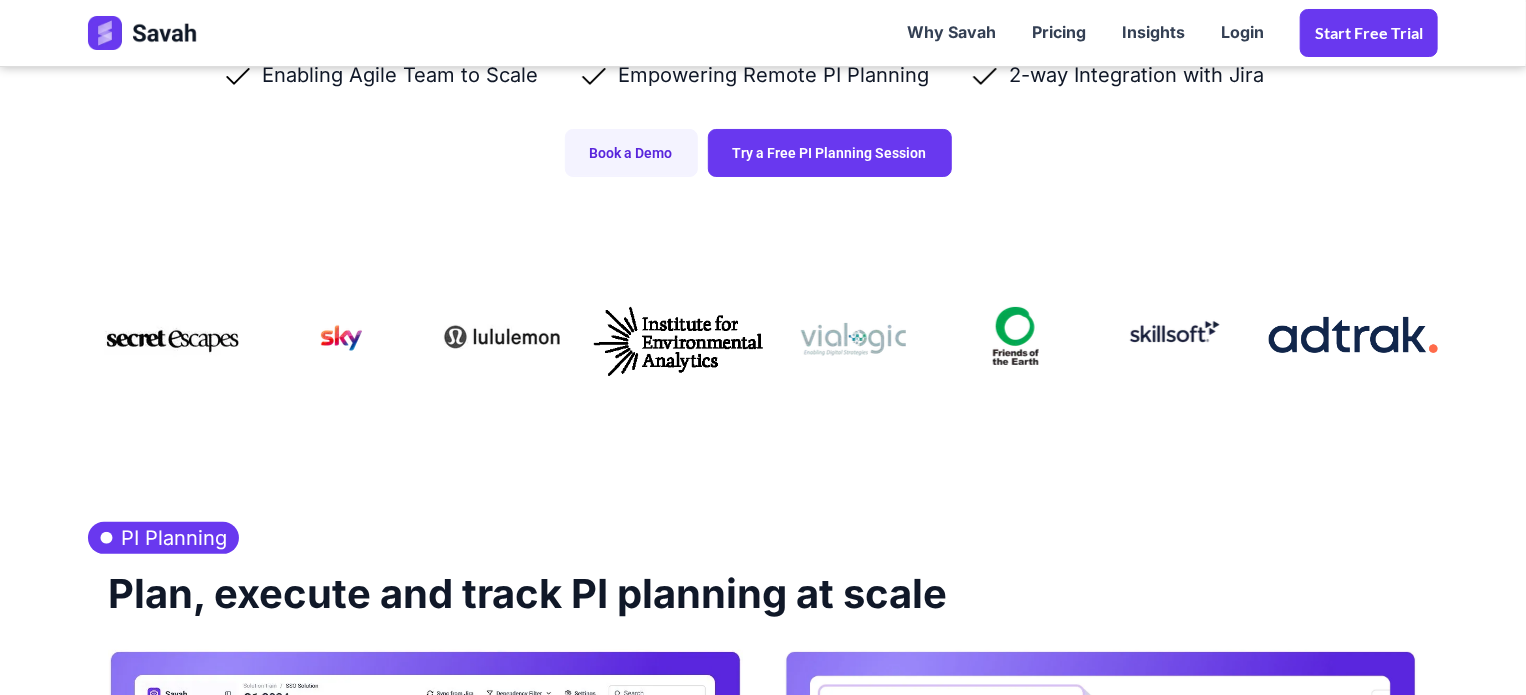 scroll, scrollTop: 522, scrollLeft: 0, axis: vertical 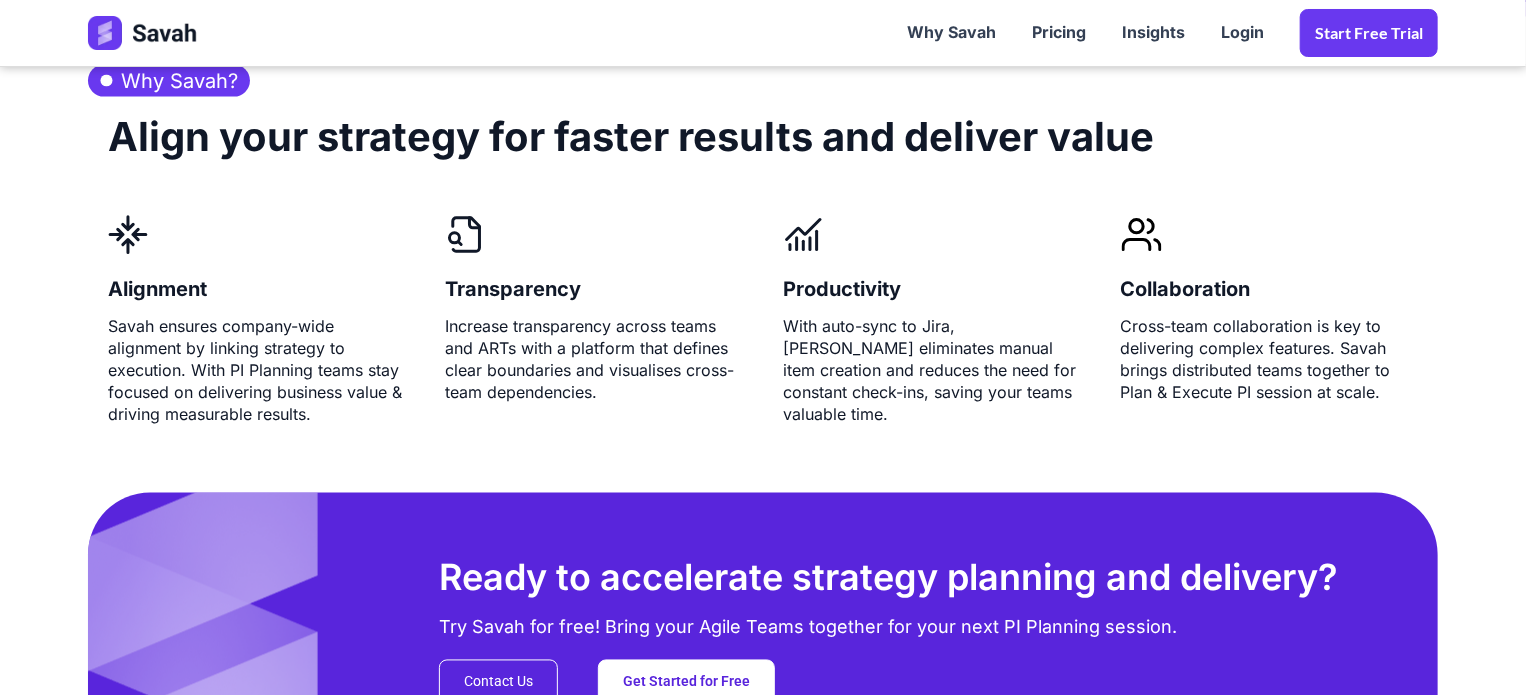 click on "With auto-sync to Jira, [PERSON_NAME] eliminates manual item creation and reduces the need for constant check-ins, saving your teams valuable time." at bounding box center [932, 371] 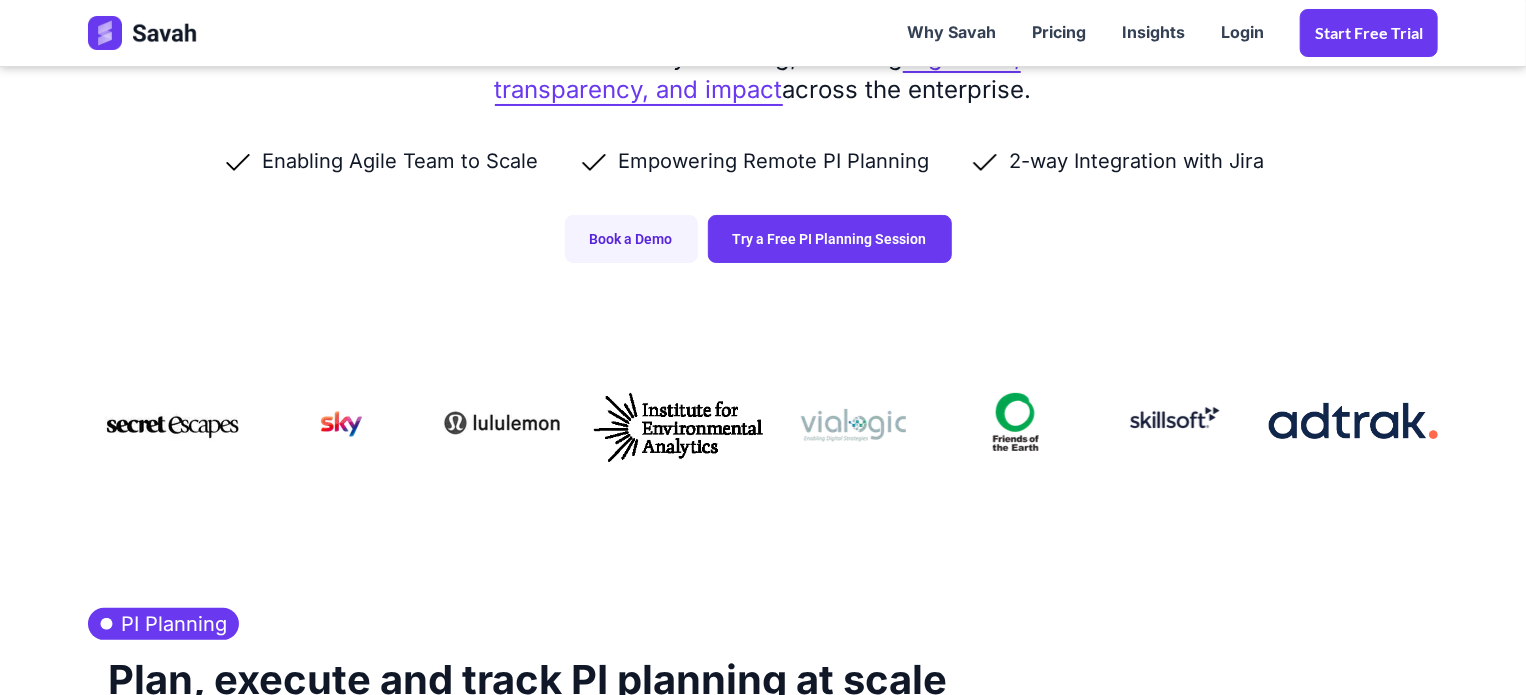 scroll, scrollTop: 0, scrollLeft: 0, axis: both 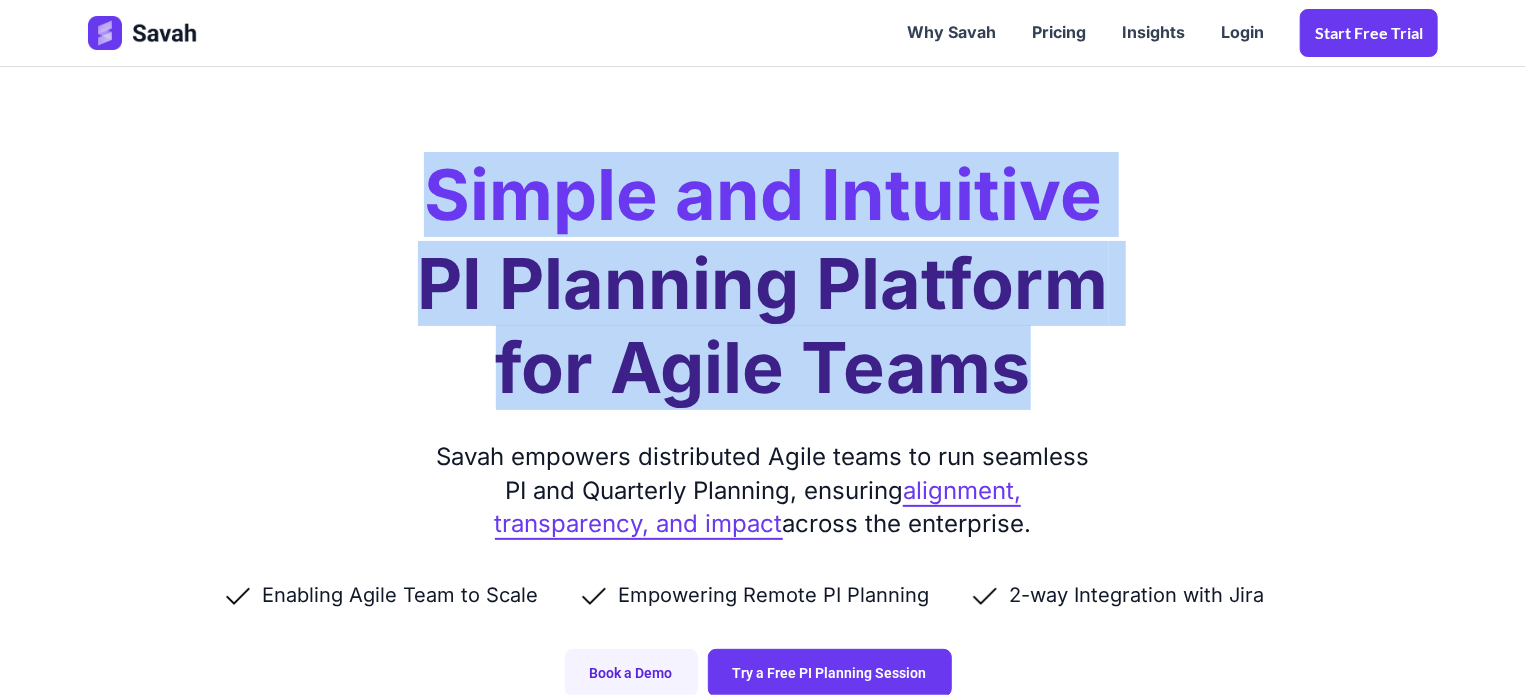drag, startPoint x: 433, startPoint y: 198, endPoint x: 1053, endPoint y: 346, distance: 637.4198 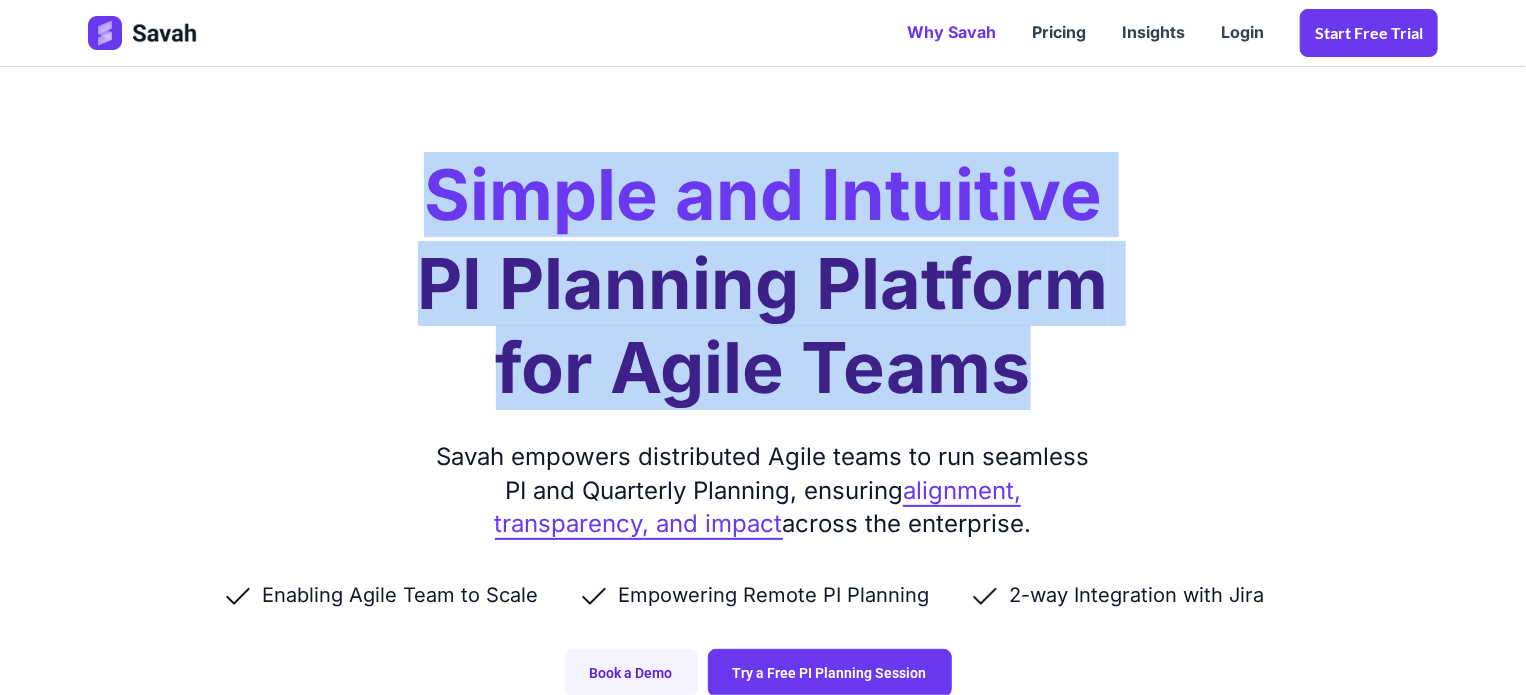 click on "Why Savah" at bounding box center [951, 33] 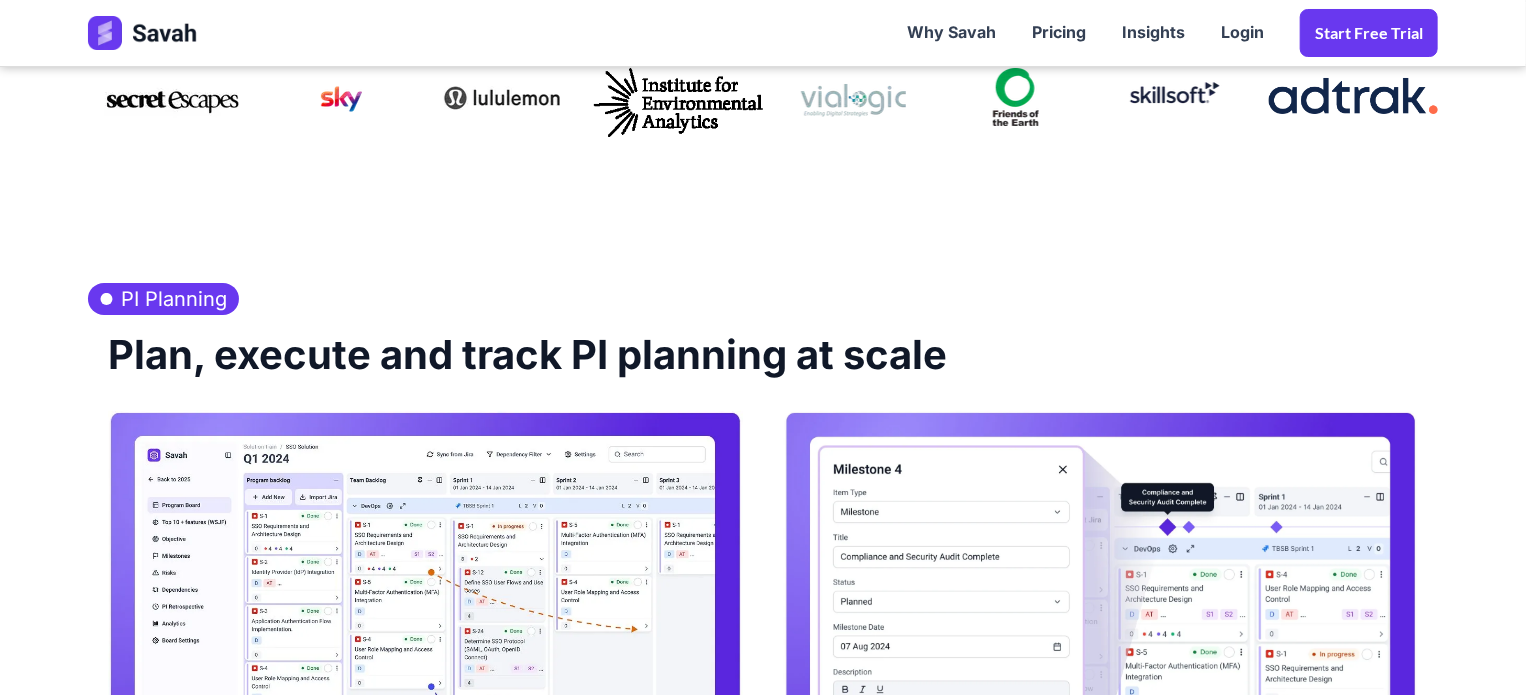 scroll, scrollTop: 764, scrollLeft: 0, axis: vertical 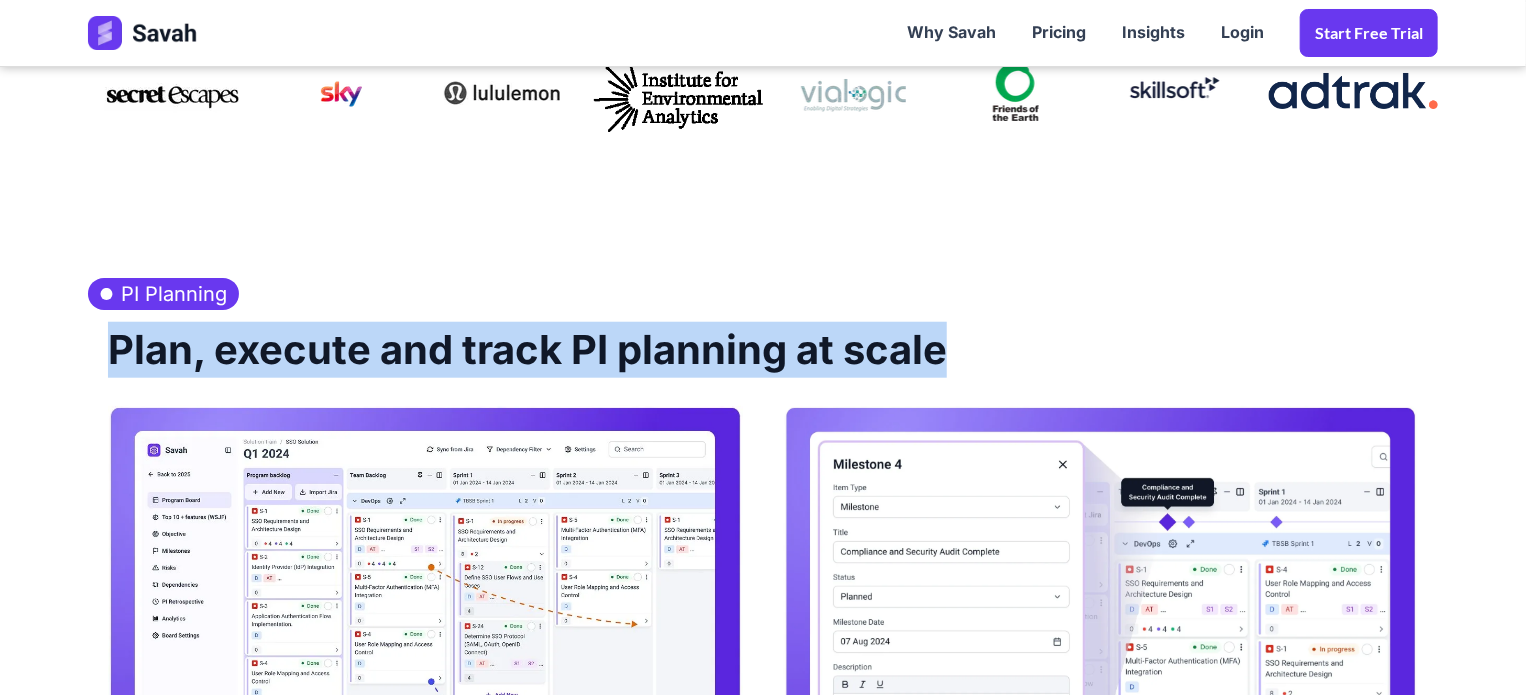 drag, startPoint x: 102, startPoint y: 348, endPoint x: 969, endPoint y: 354, distance: 867.02075 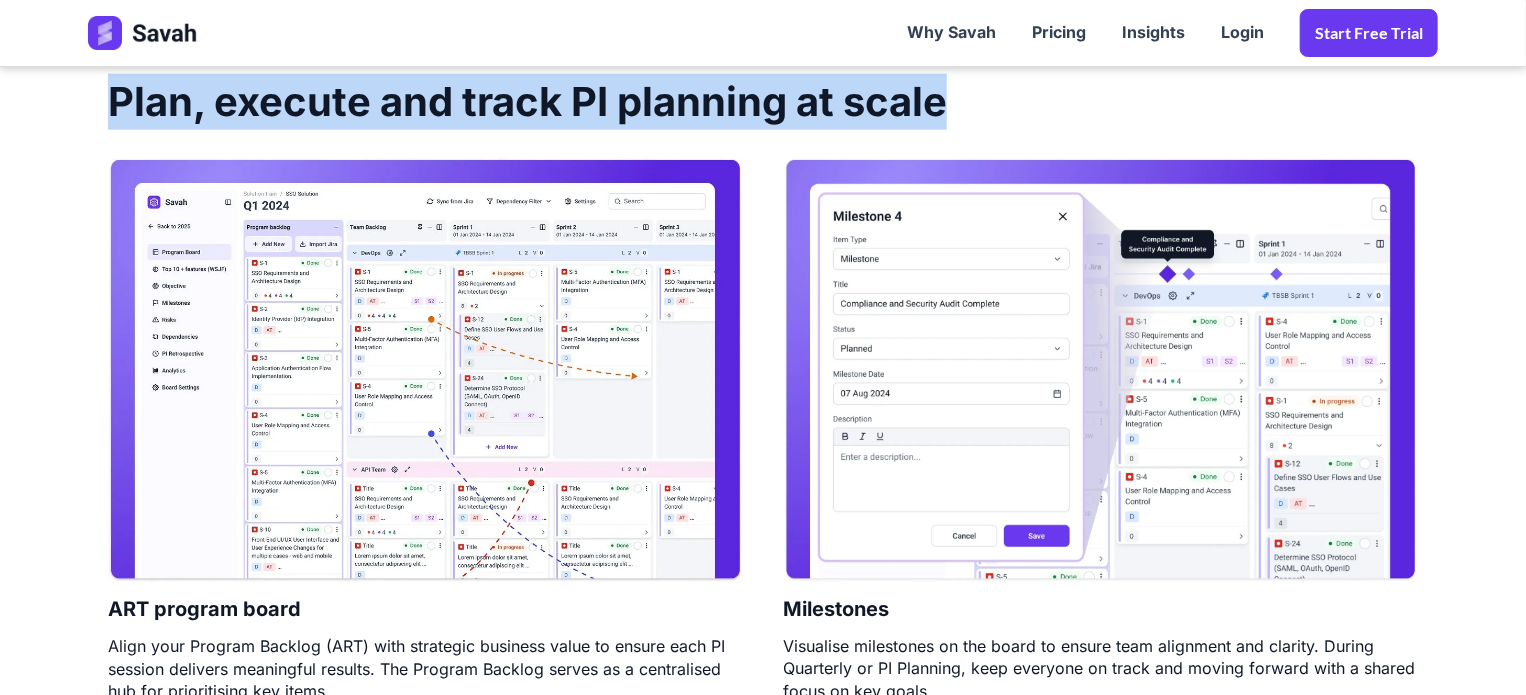scroll, scrollTop: 1002, scrollLeft: 0, axis: vertical 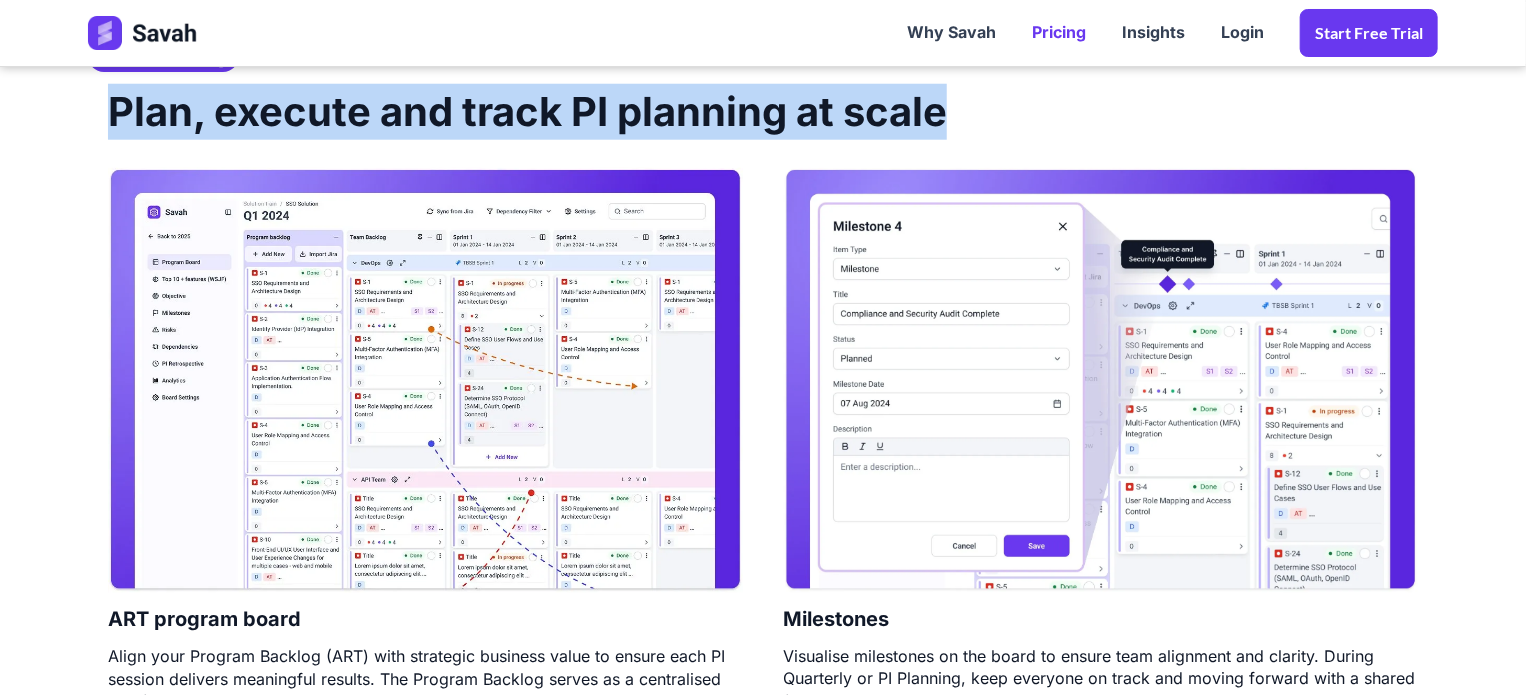 click on "Pricing" at bounding box center (1059, 33) 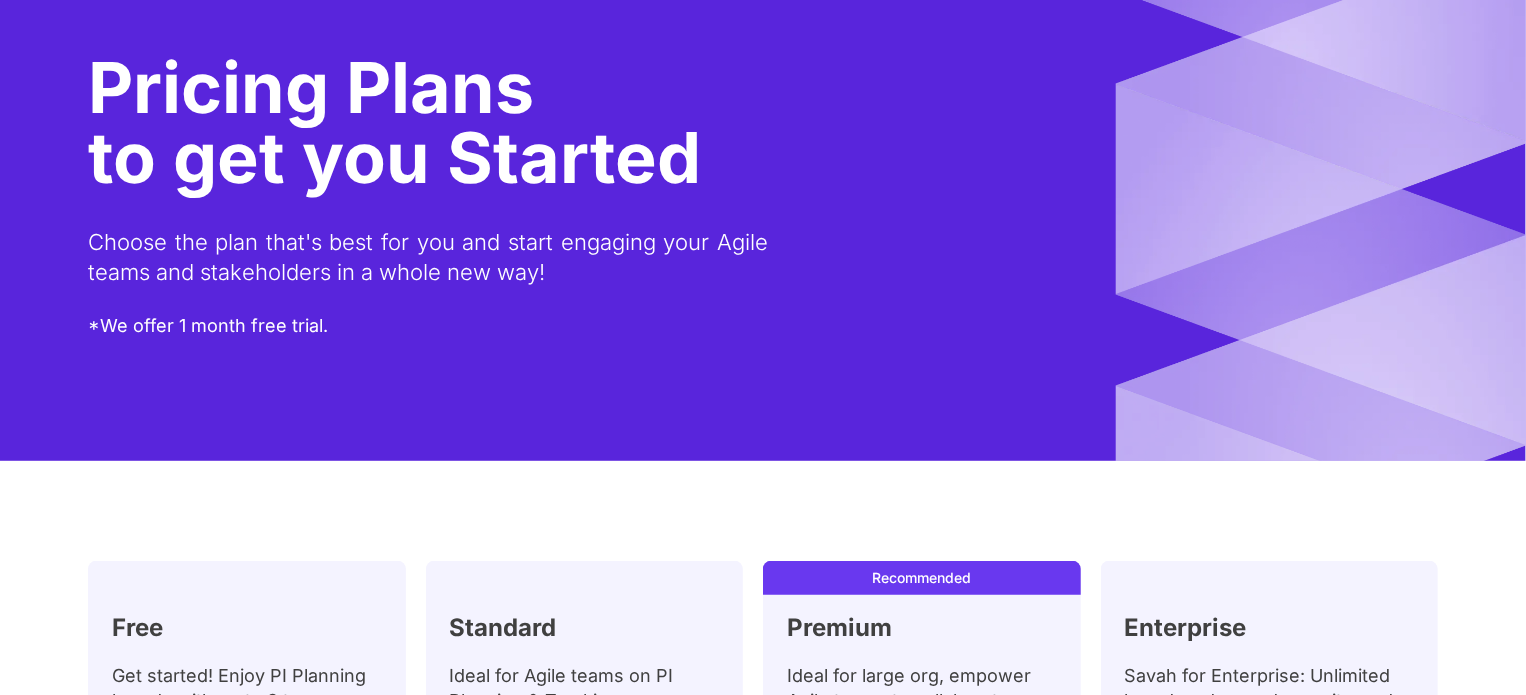 scroll, scrollTop: 0, scrollLeft: 0, axis: both 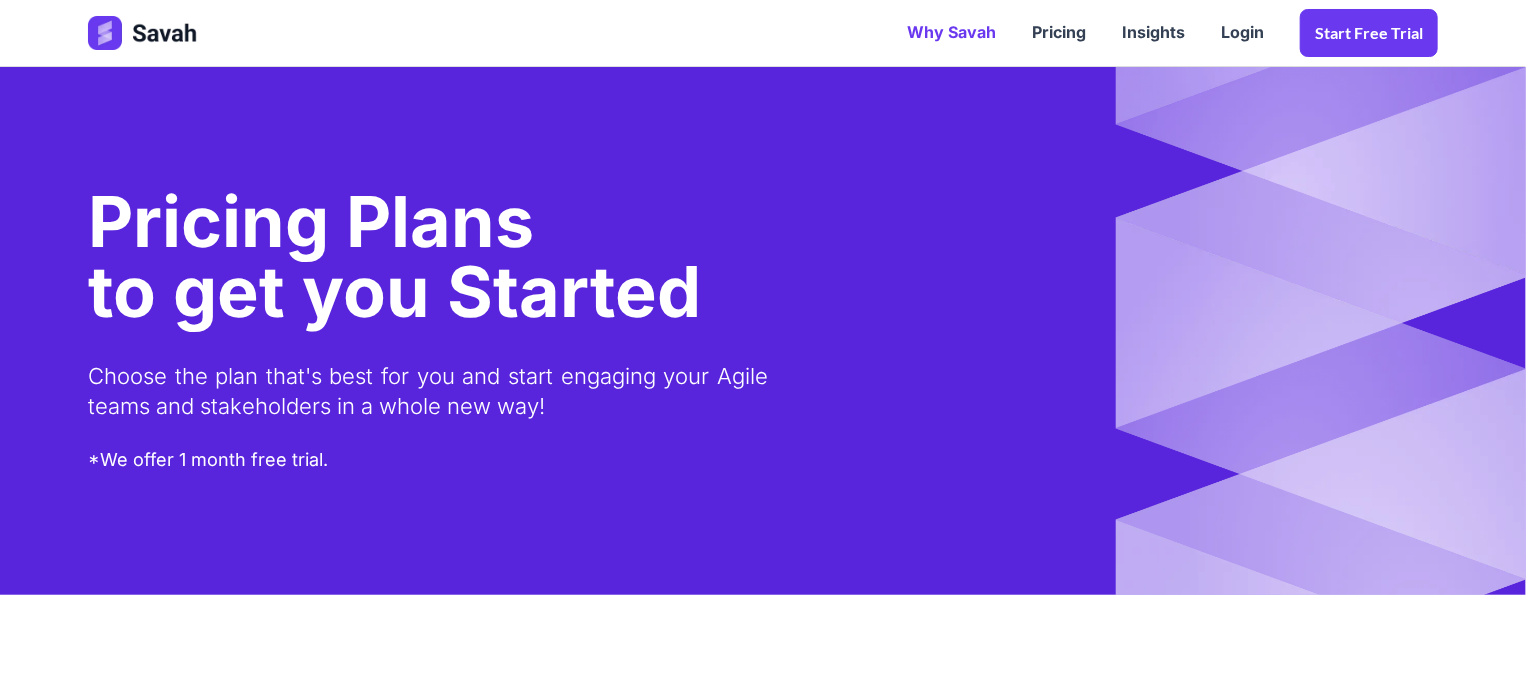 click on "Why Savah" at bounding box center (951, 33) 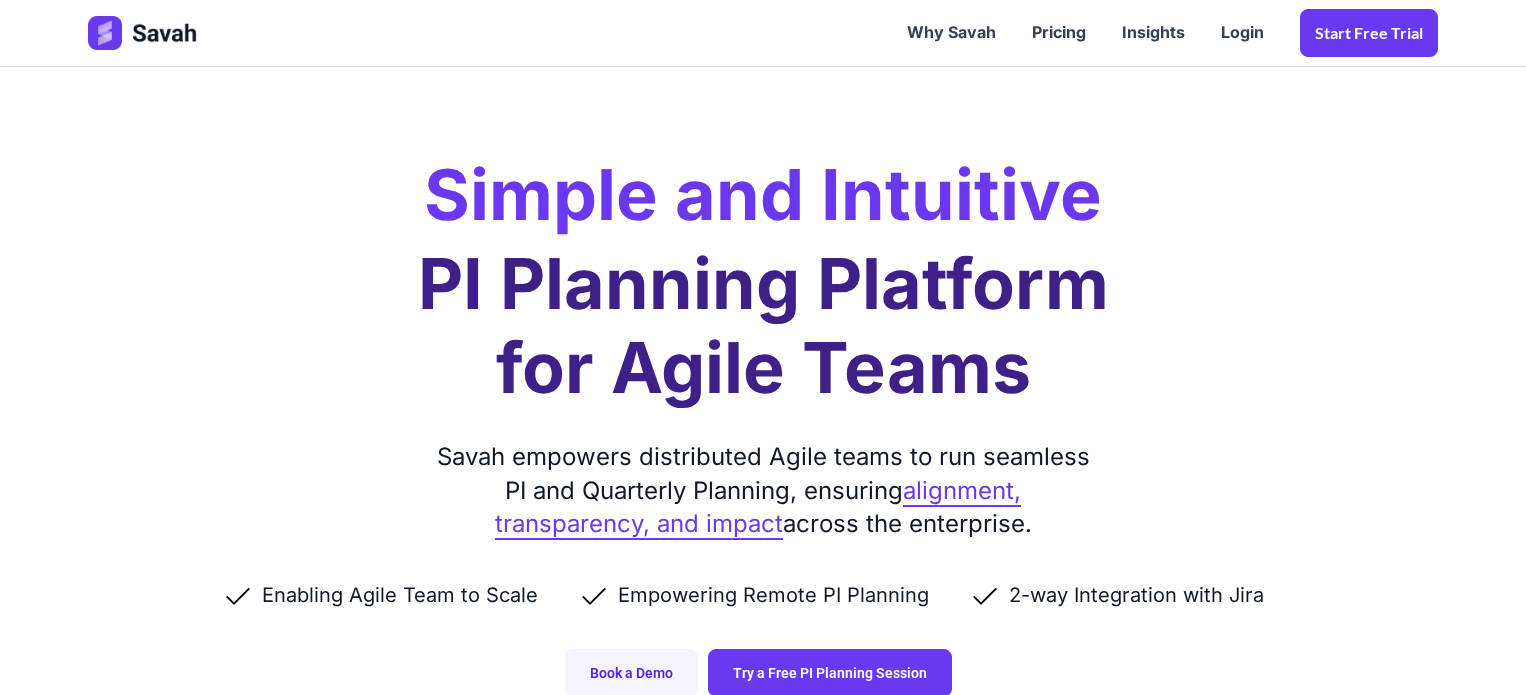scroll, scrollTop: 0, scrollLeft: 0, axis: both 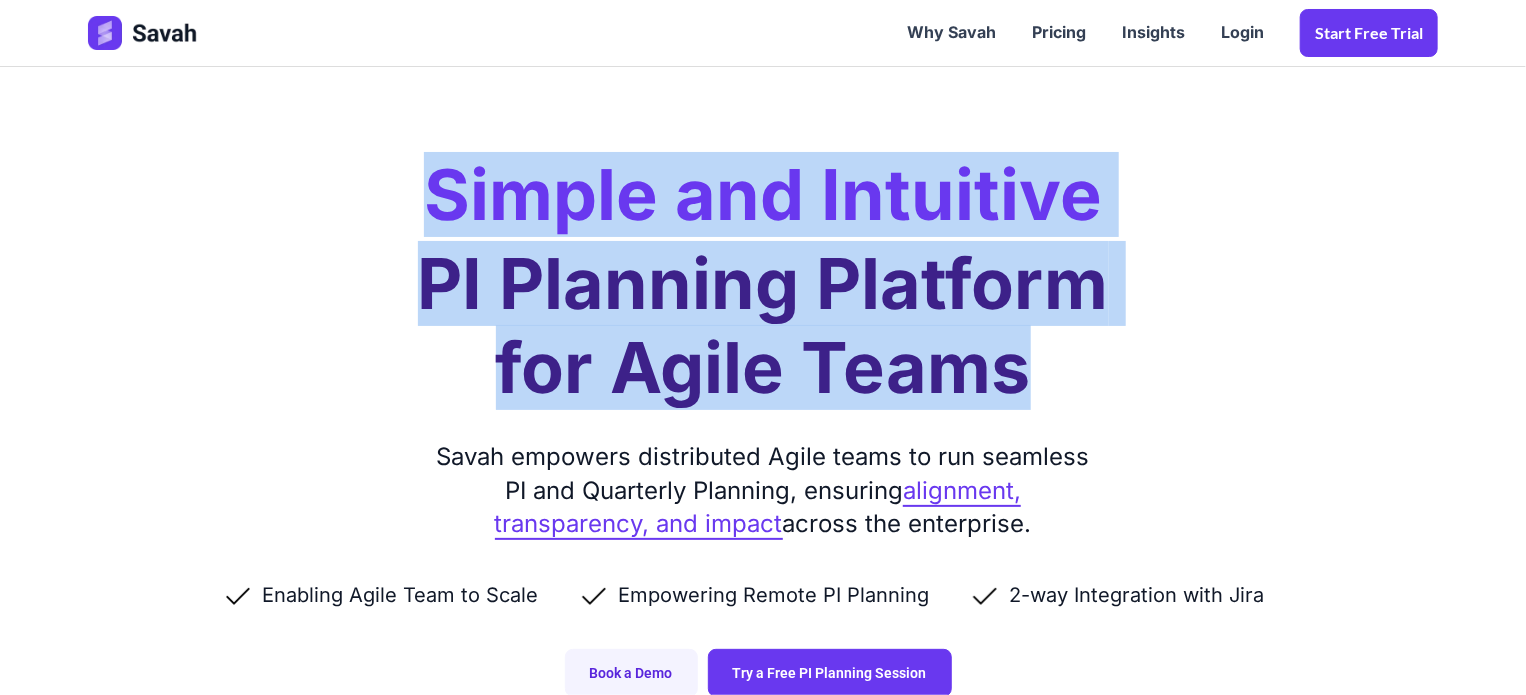 drag, startPoint x: 439, startPoint y: 196, endPoint x: 1062, endPoint y: 390, distance: 652.5067 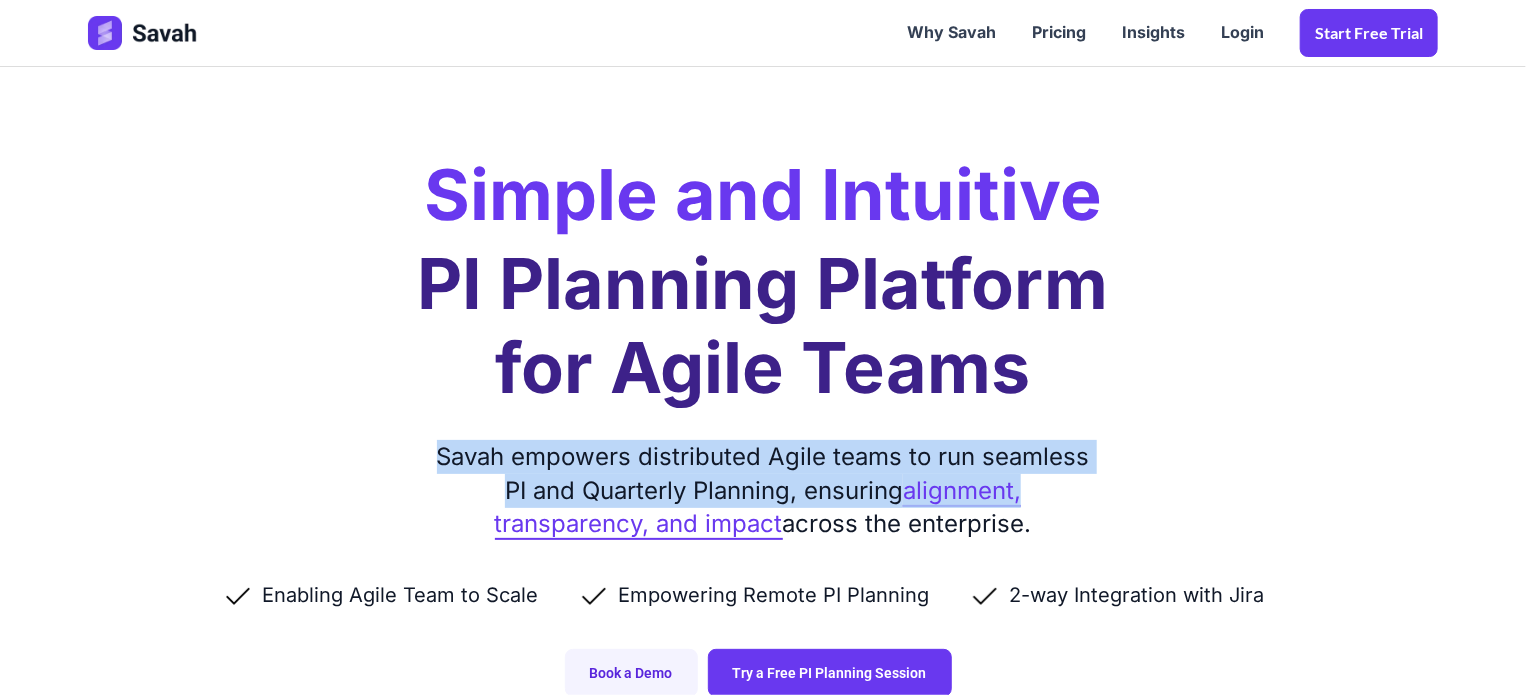drag, startPoint x: 440, startPoint y: 449, endPoint x: 1050, endPoint y: 489, distance: 611.31006 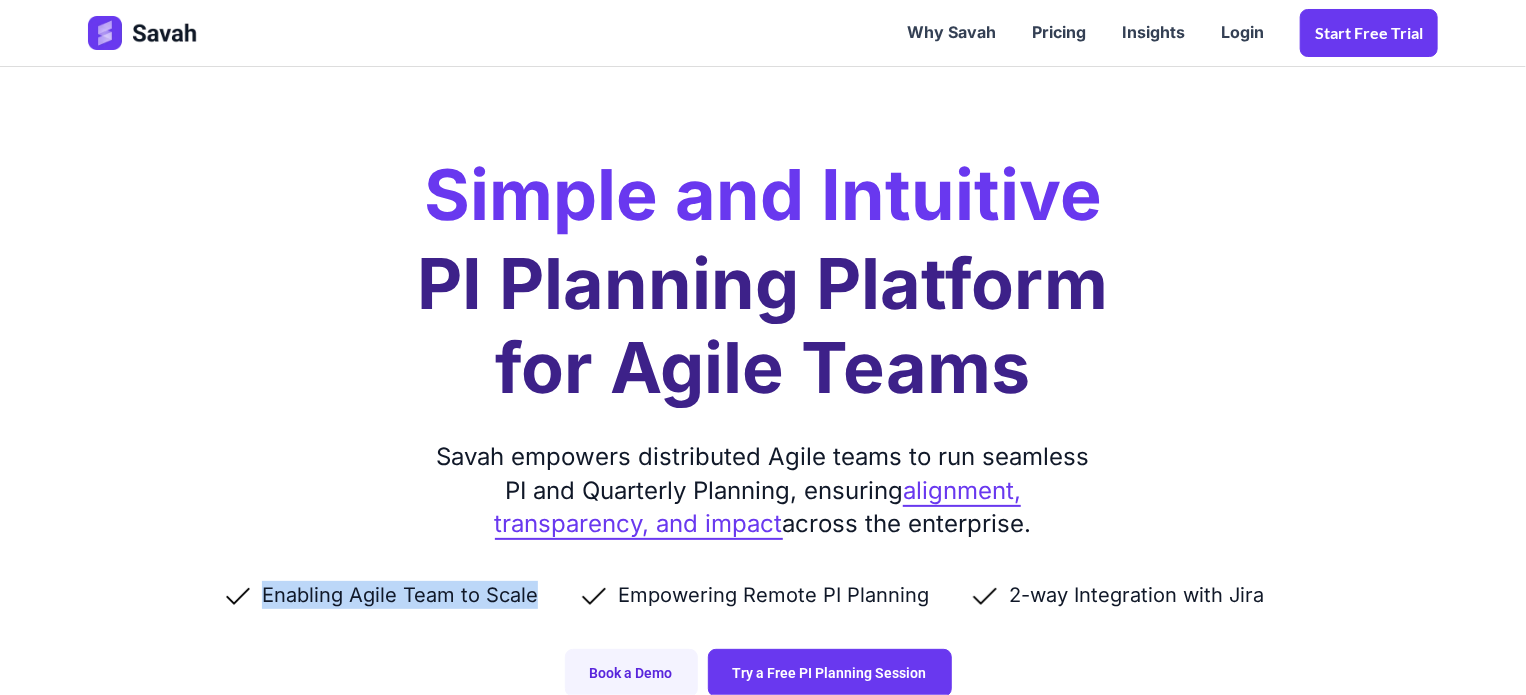 drag, startPoint x: 268, startPoint y: 594, endPoint x: 537, endPoint y: 595, distance: 269.00186 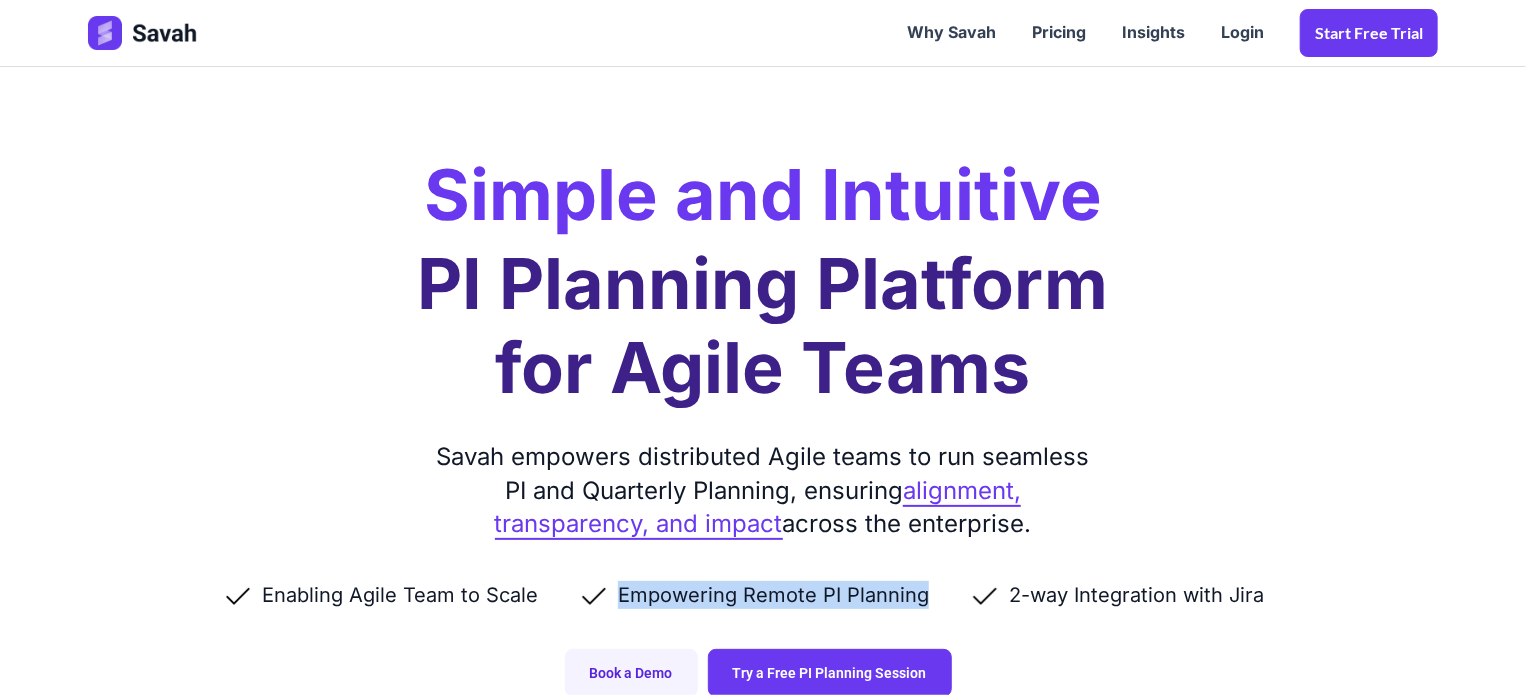 drag, startPoint x: 622, startPoint y: 591, endPoint x: 932, endPoint y: 594, distance: 310.01453 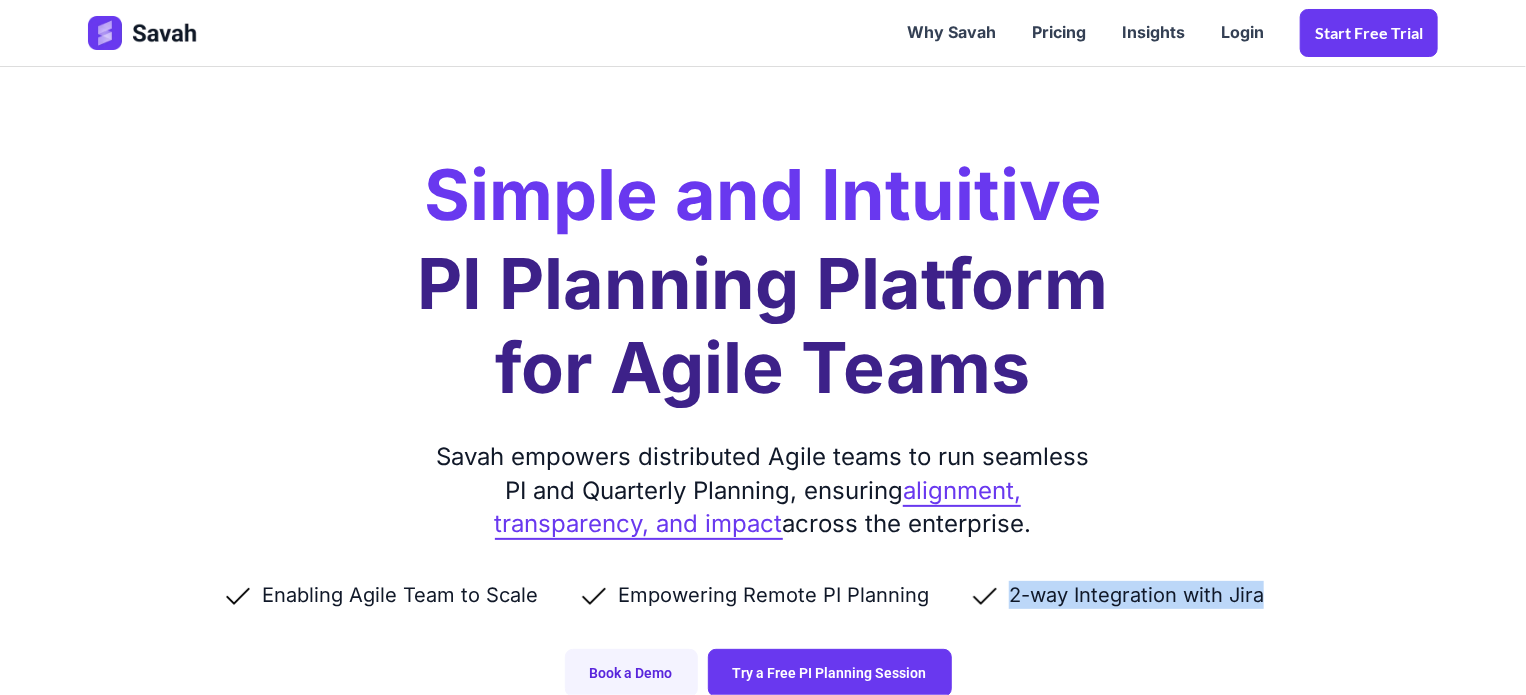 drag, startPoint x: 1003, startPoint y: 589, endPoint x: 1260, endPoint y: 594, distance: 257.04865 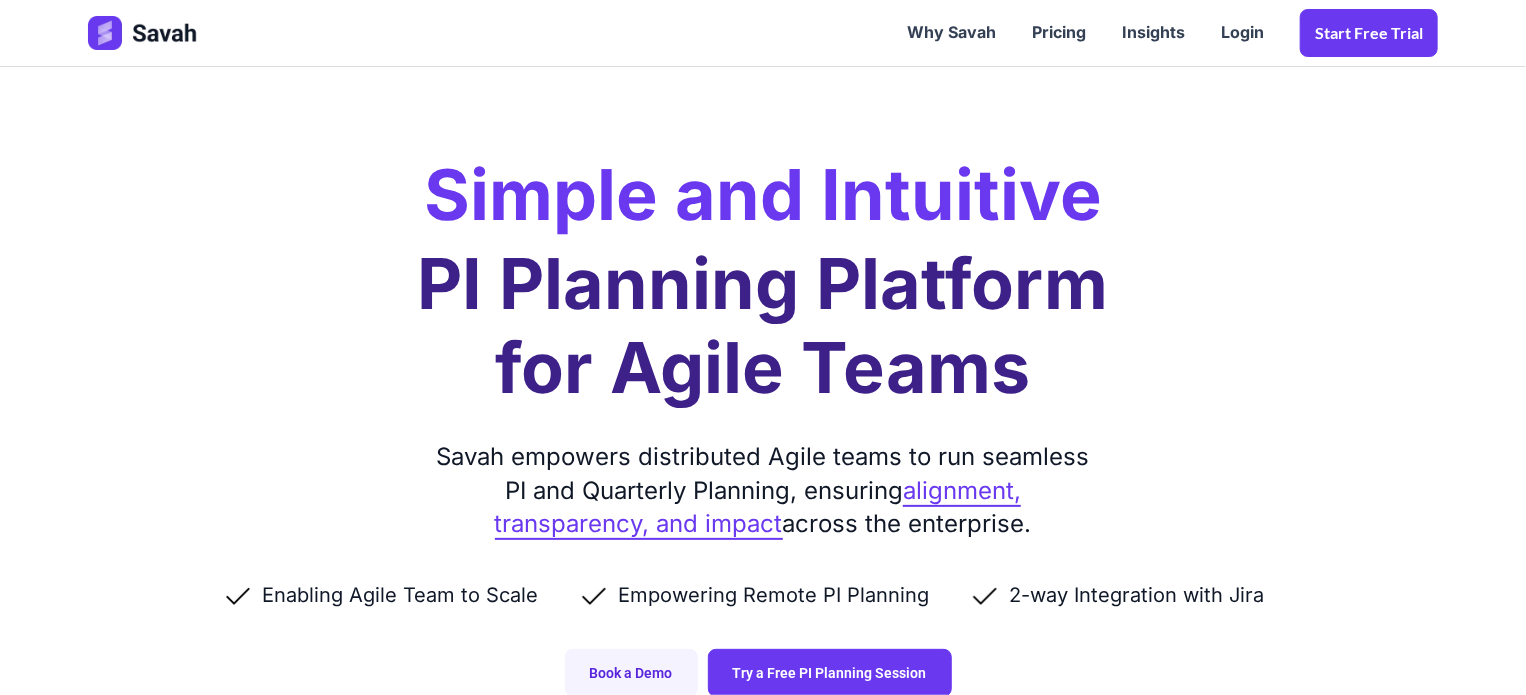 click on "Simple and Intuitive PI Planning Platform for Agile Teams Savah empowers distributed Agile teams to run seamless PI and Quarterly Planning, ensuring  alignment, transparency, and impact  across the enterprise. Enabling Agile Team to Scale Empowering Remote PI Planning 2-way Integration with Jira Book a Demo Try a Free PI Planning Session" at bounding box center (763, 368) 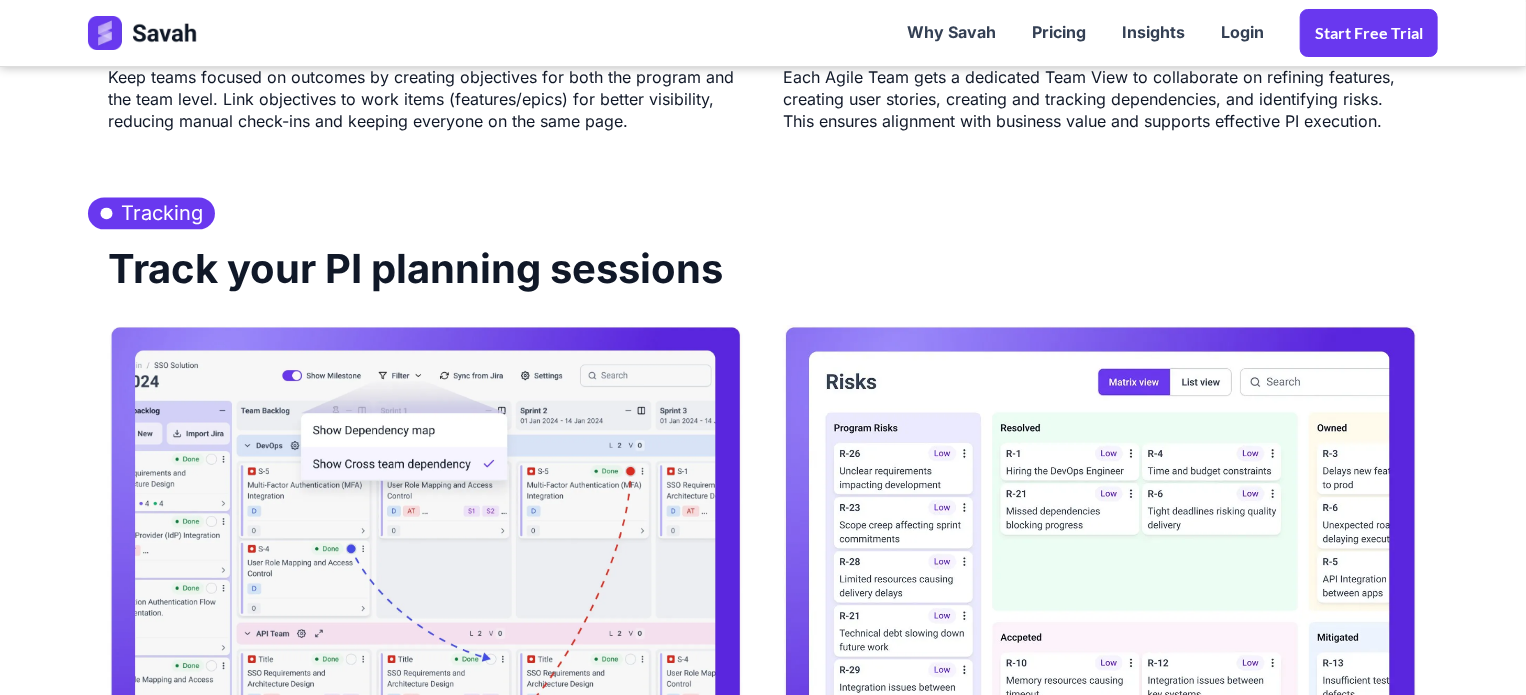 scroll, scrollTop: 2179, scrollLeft: 0, axis: vertical 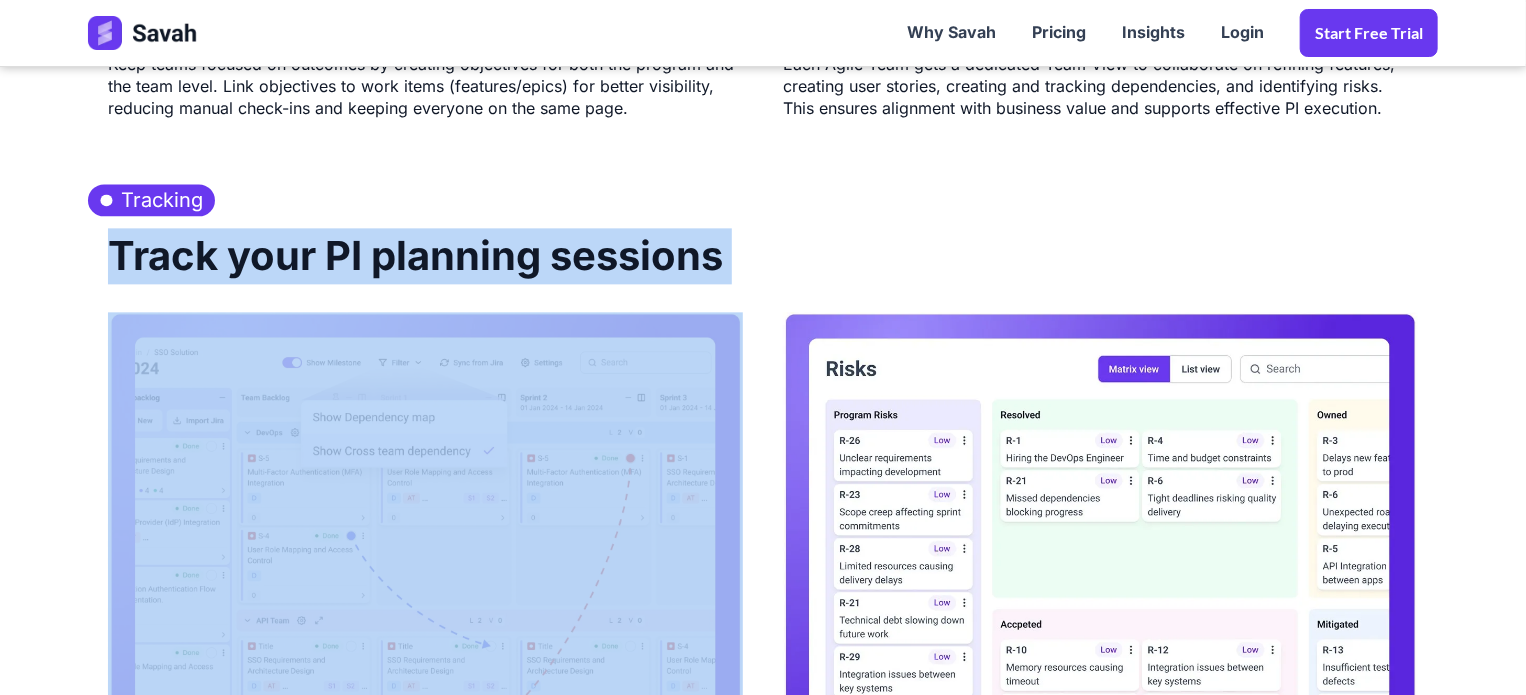 drag, startPoint x: 115, startPoint y: 248, endPoint x: 623, endPoint y: 295, distance: 510.1696 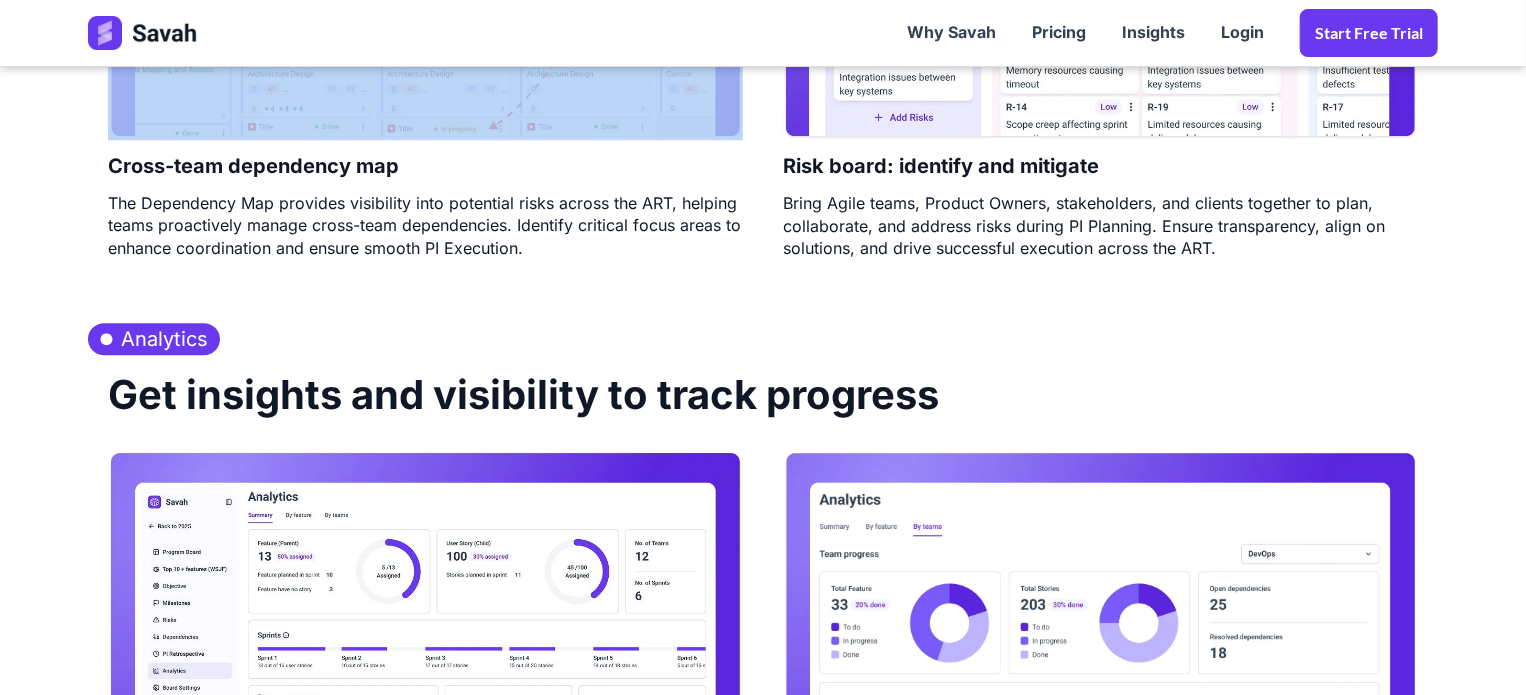 scroll, scrollTop: 2788, scrollLeft: 0, axis: vertical 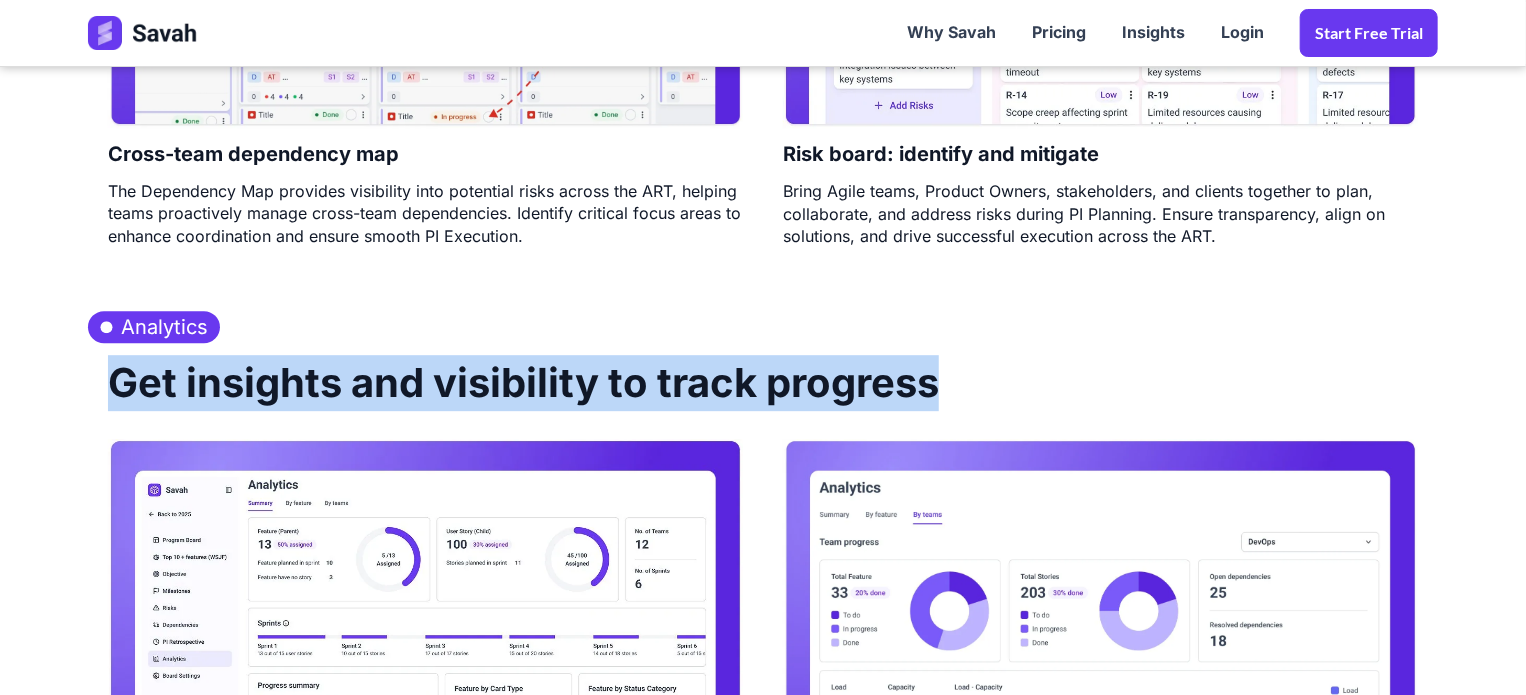 drag, startPoint x: 112, startPoint y: 373, endPoint x: 1036, endPoint y: 339, distance: 924.6253 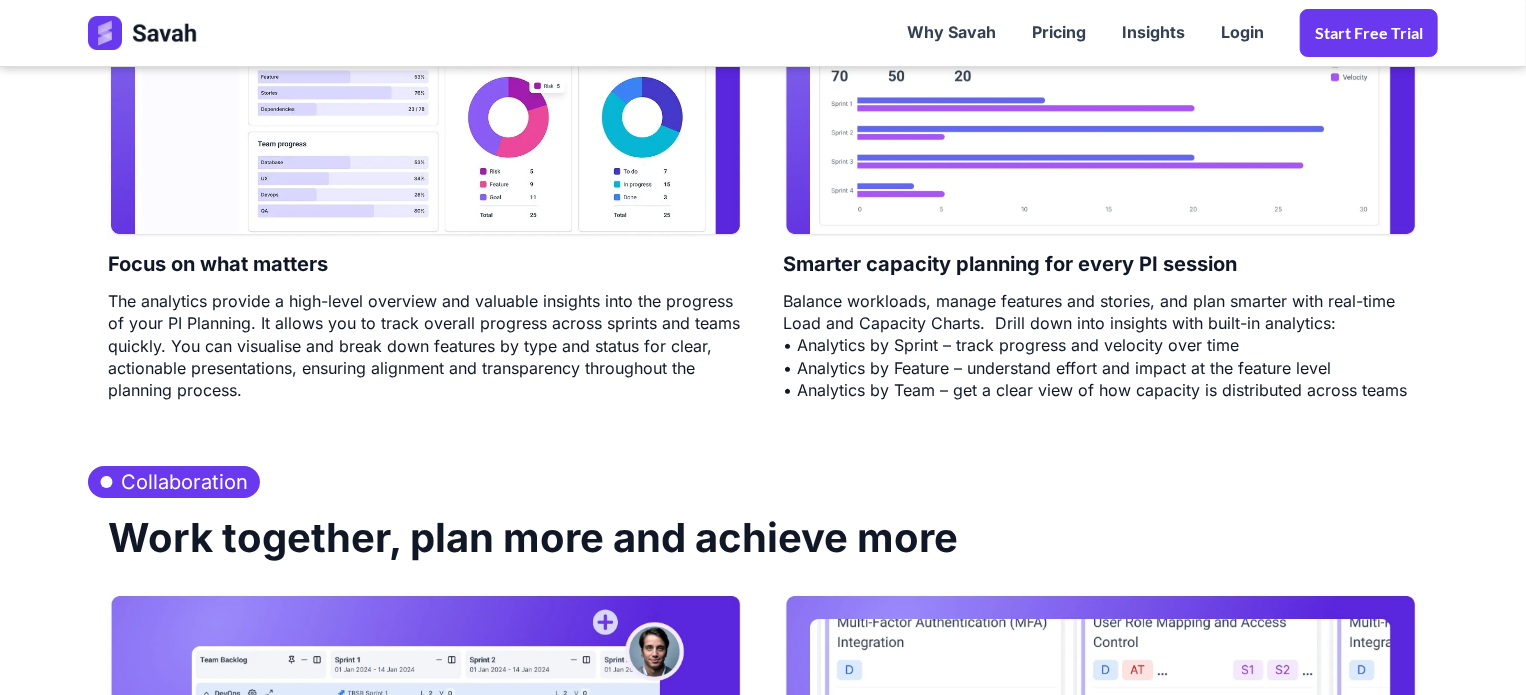 scroll, scrollTop: 3416, scrollLeft: 0, axis: vertical 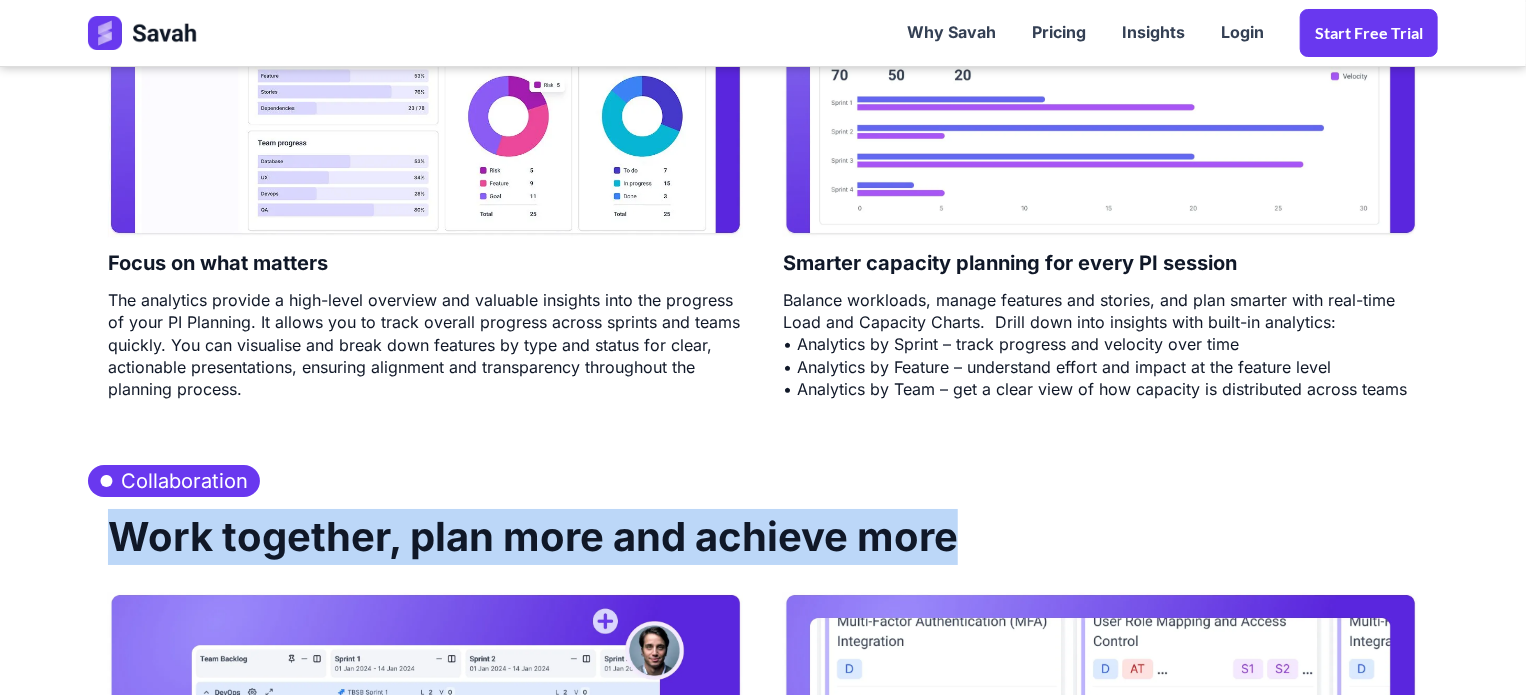 drag, startPoint x: 108, startPoint y: 538, endPoint x: 1168, endPoint y: 568, distance: 1060.4244 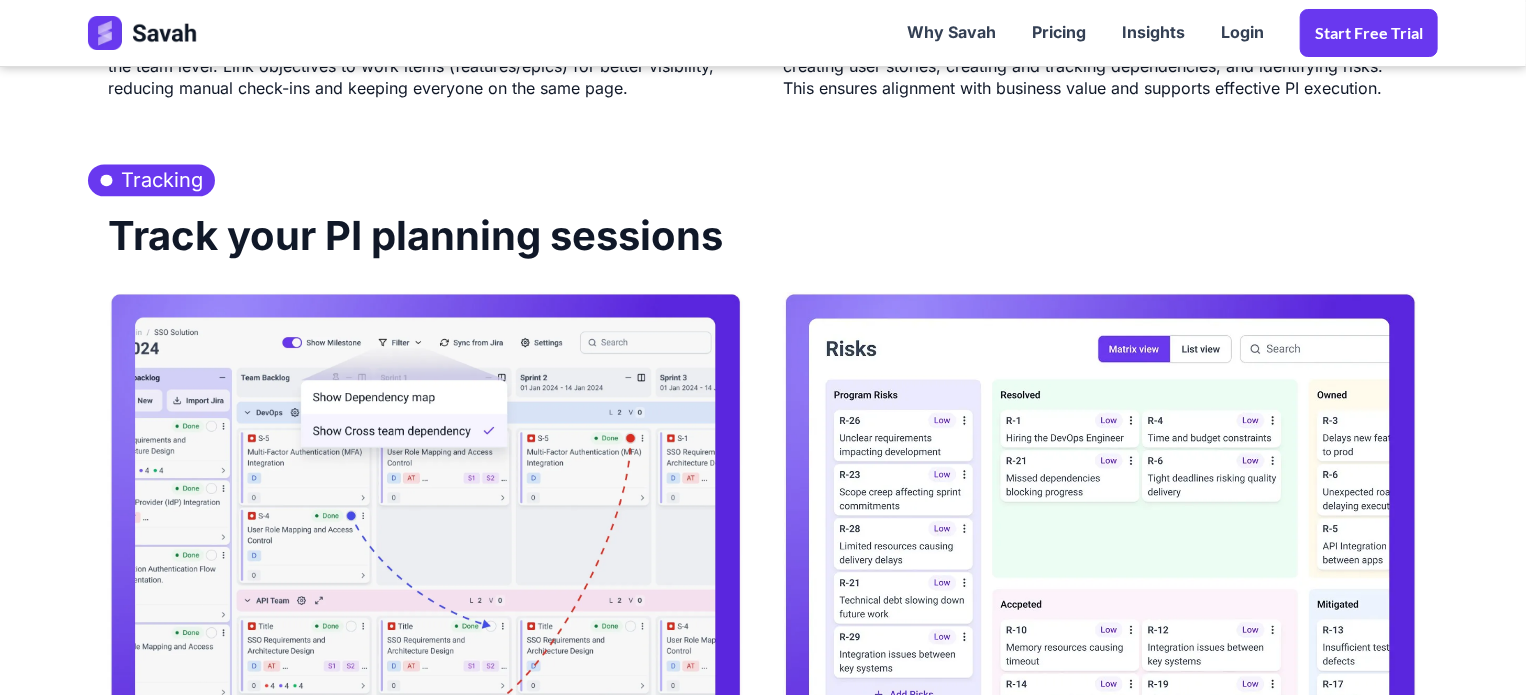 scroll, scrollTop: 1591, scrollLeft: 0, axis: vertical 